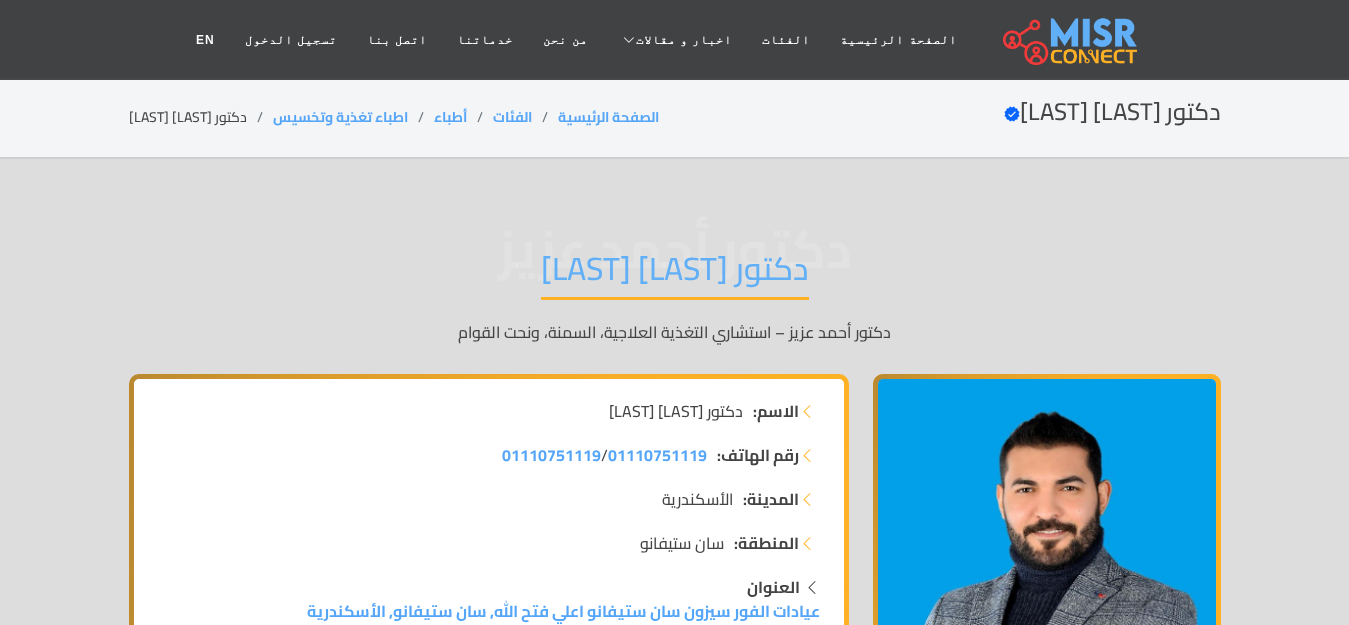 scroll, scrollTop: 0, scrollLeft: 0, axis: both 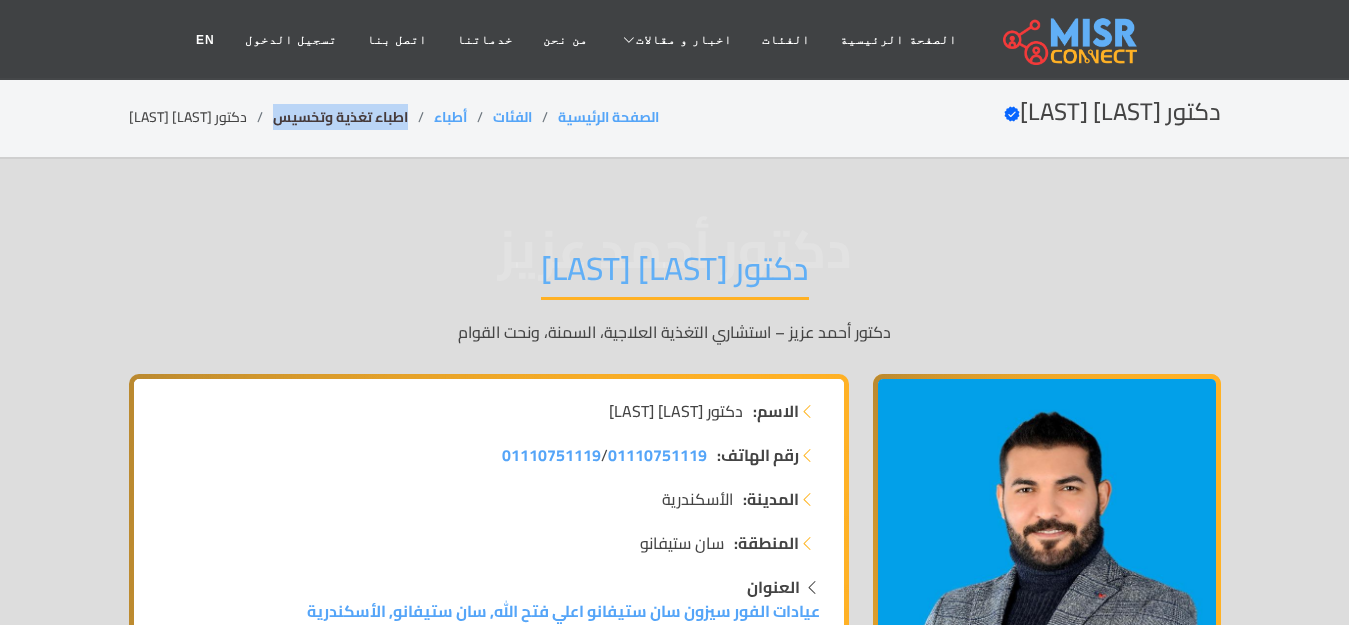 drag, startPoint x: 378, startPoint y: 113, endPoint x: 248, endPoint y: 117, distance: 130.06152 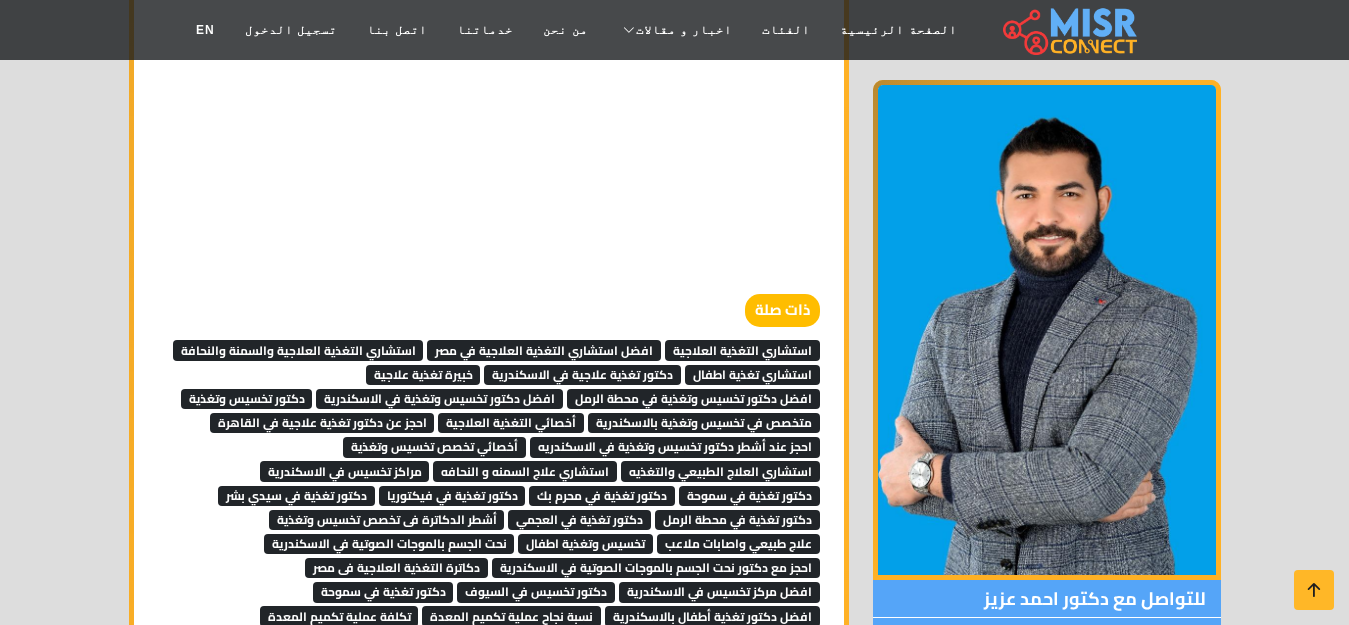 scroll, scrollTop: 5300, scrollLeft: 0, axis: vertical 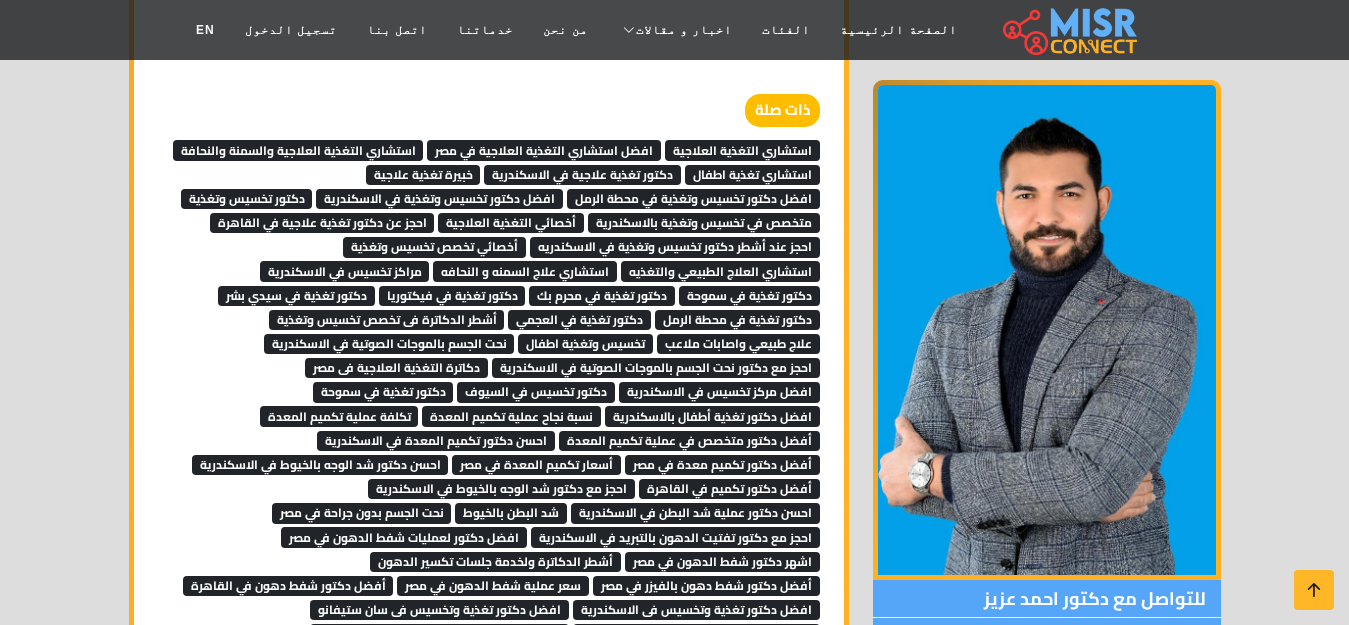click on "احجز عند أشطر دكتور تخسيس وتغذية في الاسكندريه" at bounding box center (675, 247) 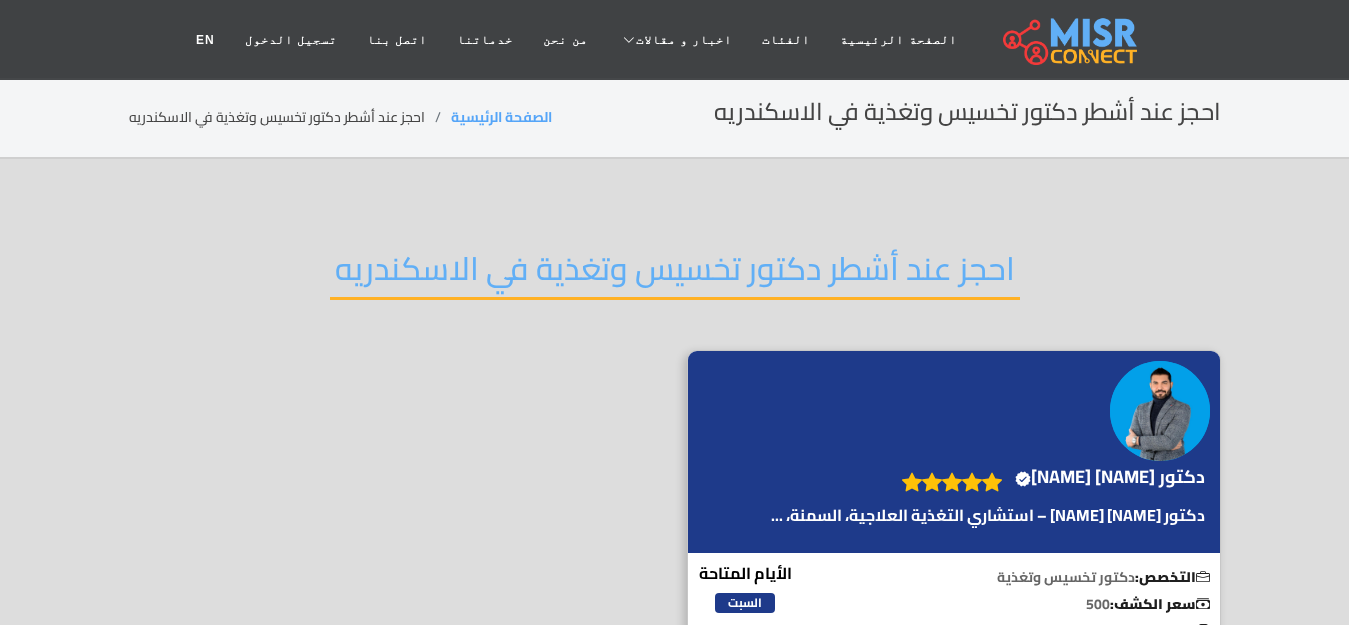 scroll, scrollTop: 0, scrollLeft: 0, axis: both 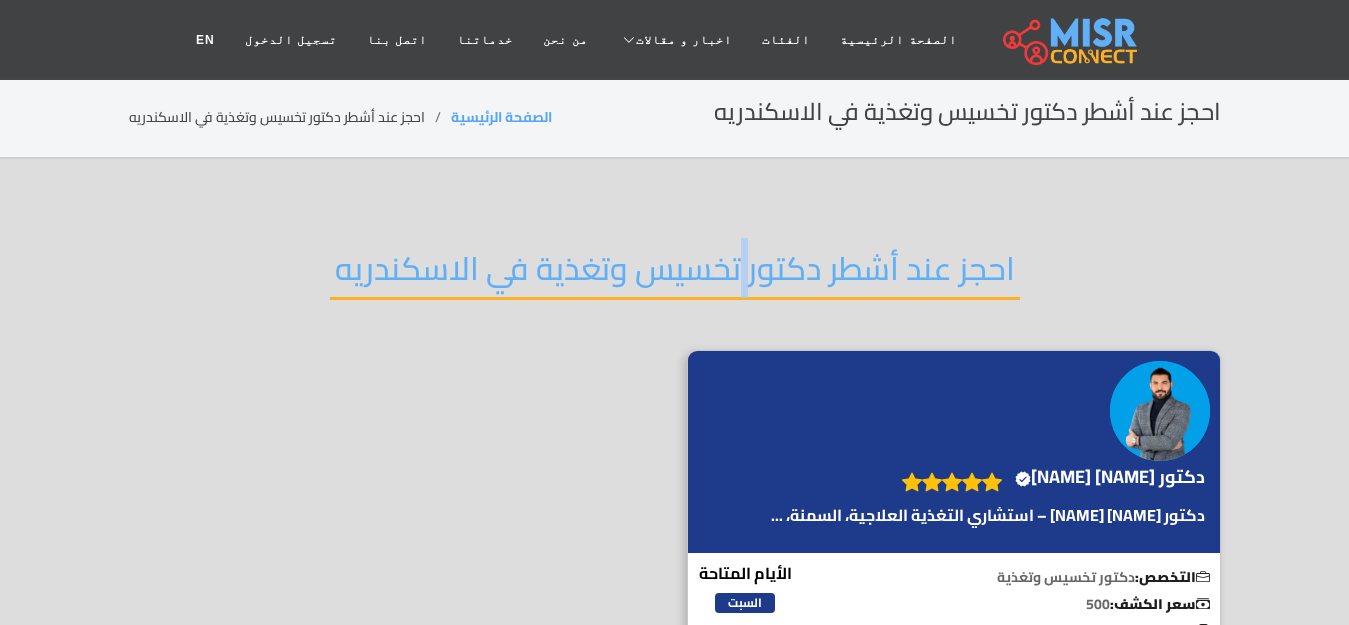 click on "احجز عند أشطر دكتور تخسيس وتغذية في الاسكندريه" at bounding box center (675, 274) 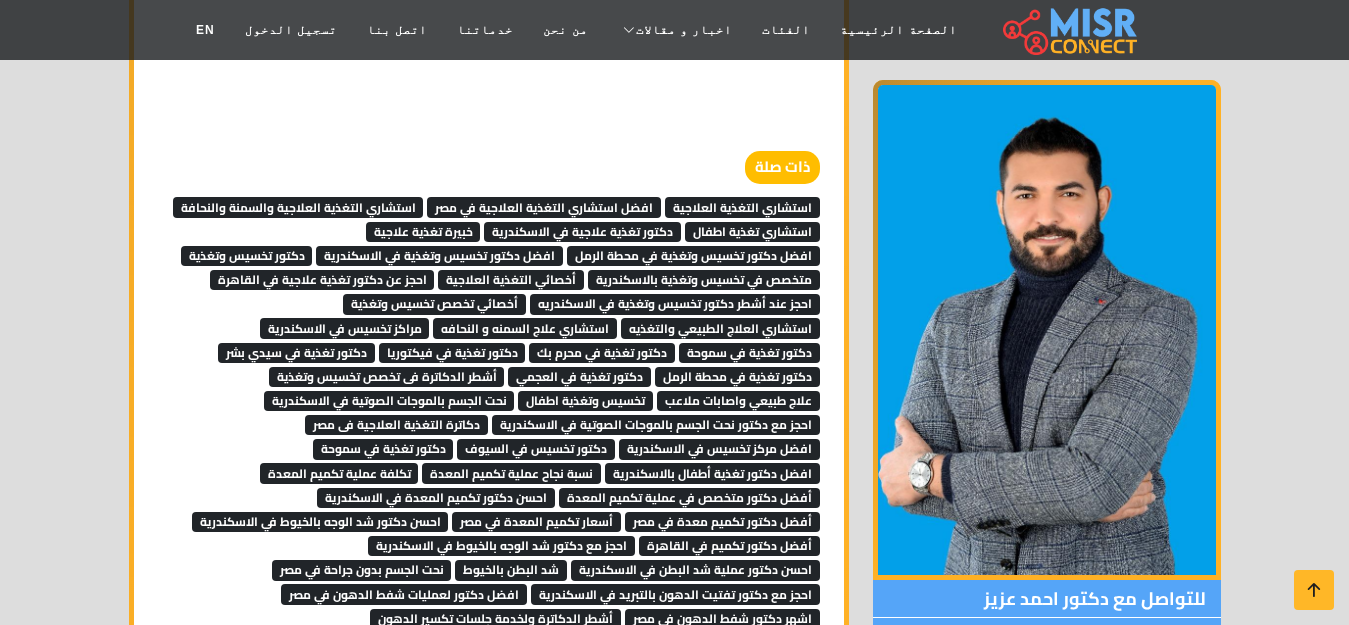 scroll, scrollTop: 5279, scrollLeft: 0, axis: vertical 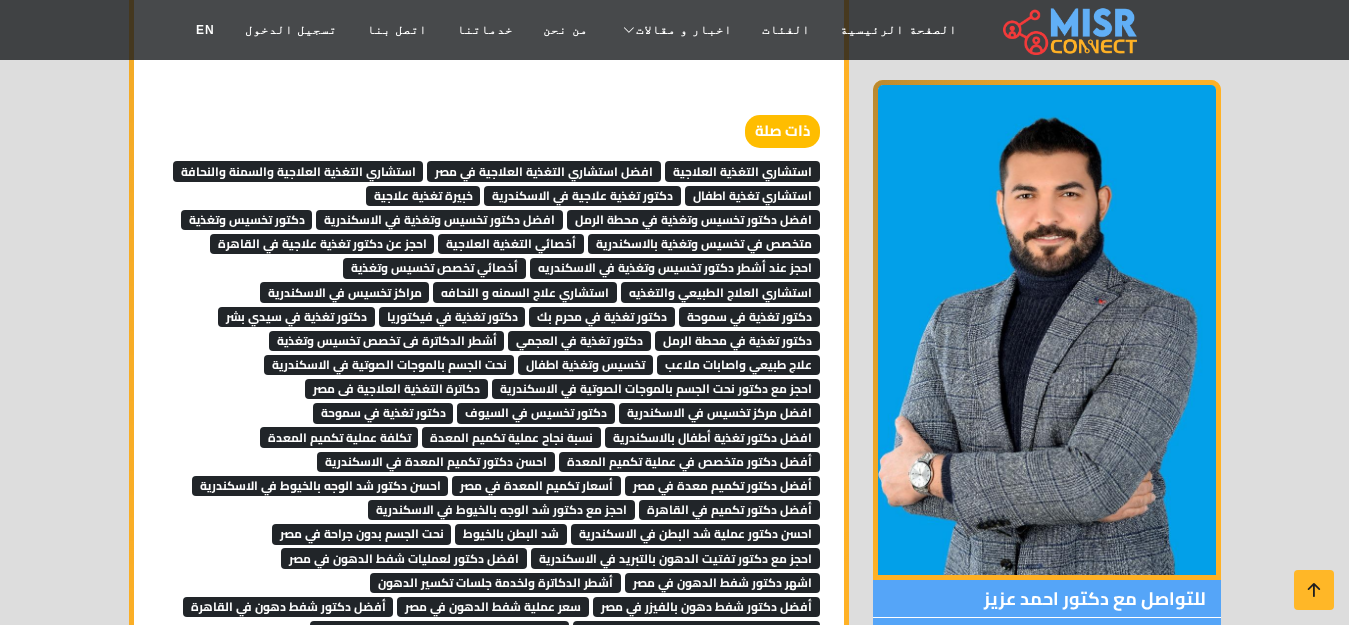 click on "احجز مع دكتور تفتيت الدهون بالتبريد في الاسكندرية" at bounding box center [675, 558] 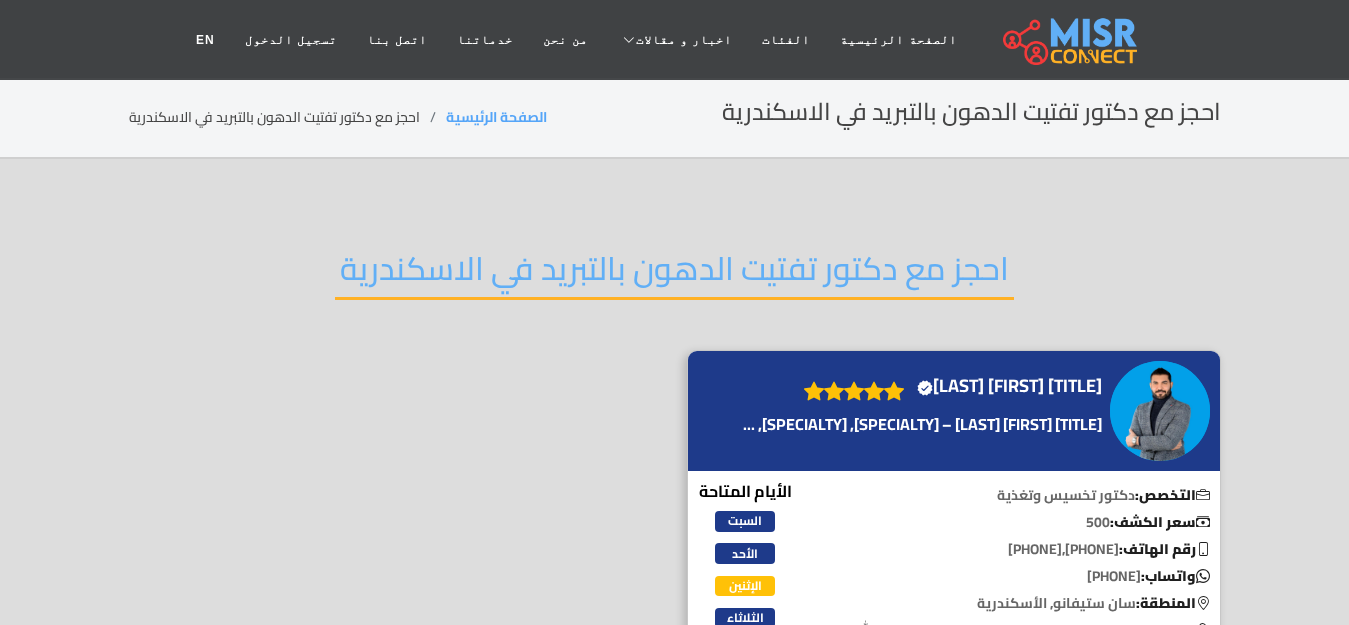 scroll, scrollTop: 0, scrollLeft: 0, axis: both 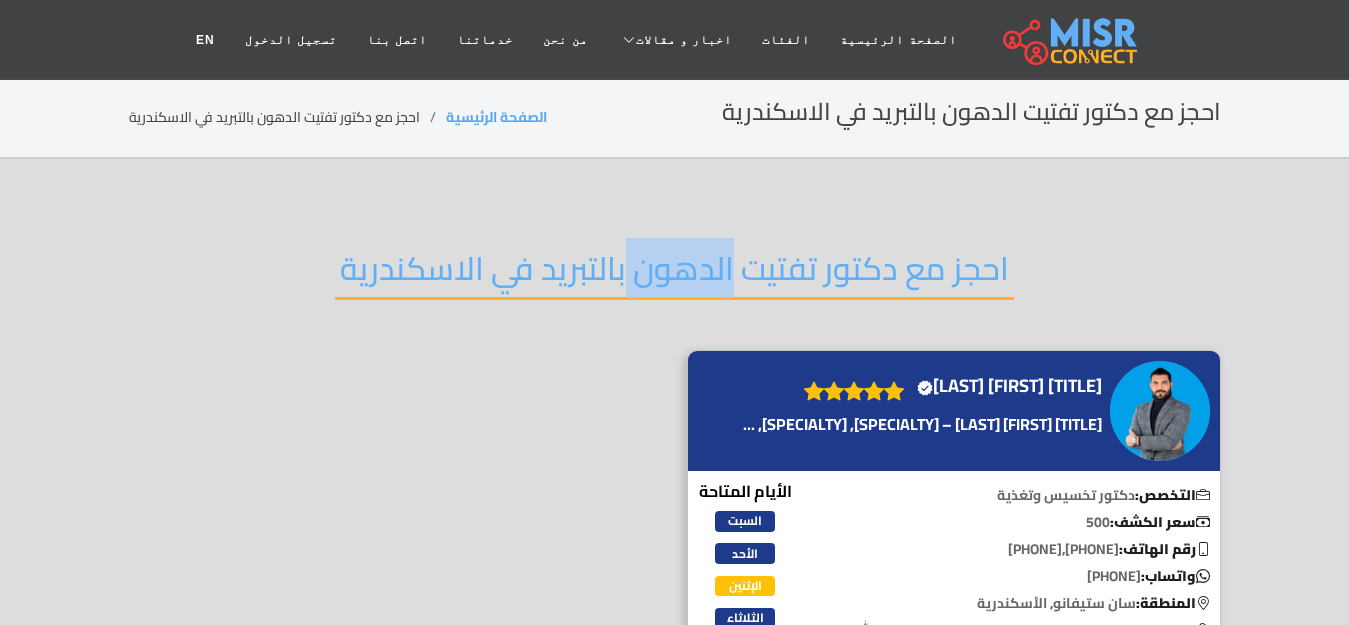 click on "احجز مع دكتور تفتيت الدهون بالتبريد في الاسكندرية" at bounding box center (674, 274) 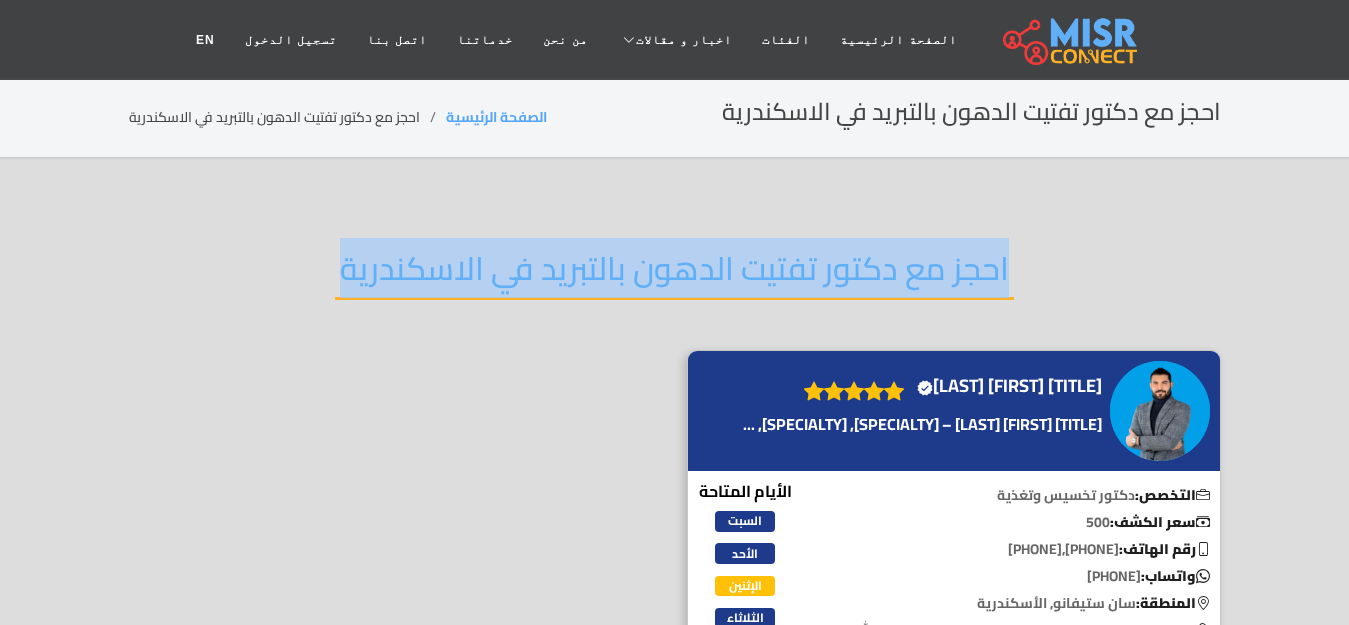 click on "احجز مع دكتور تفتيت الدهون بالتبريد في الاسكندرية" at bounding box center (674, 274) 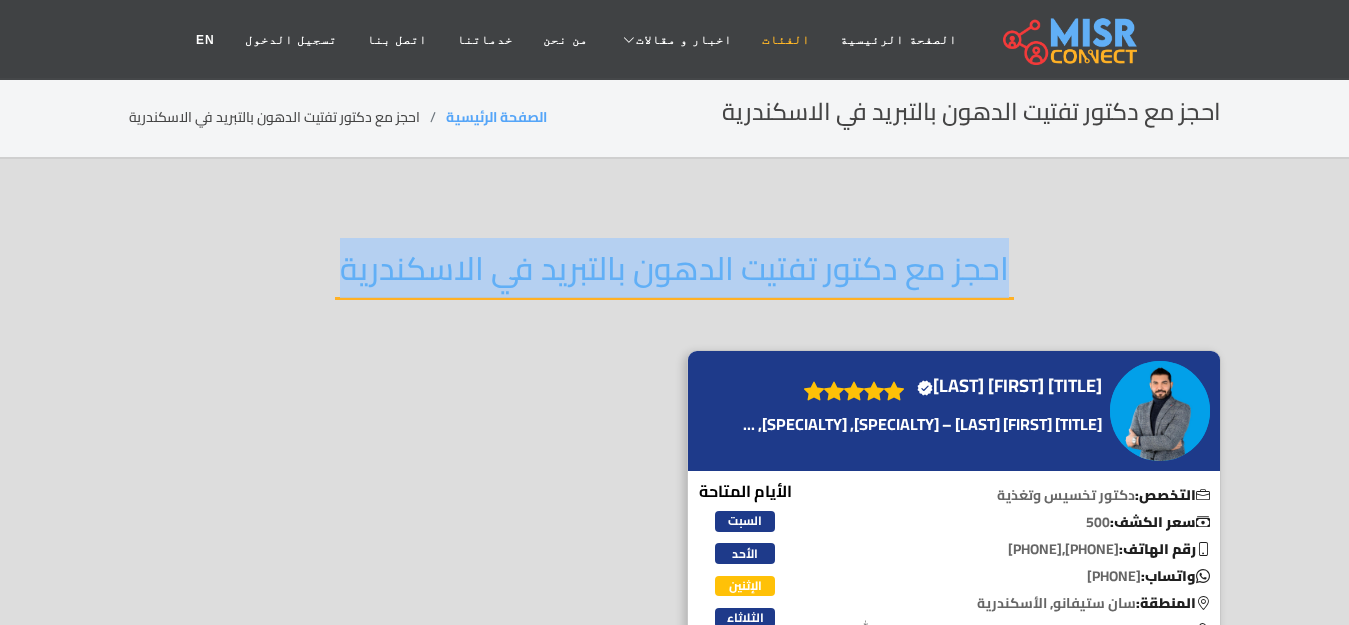 click on "الفئات" at bounding box center (786, 40) 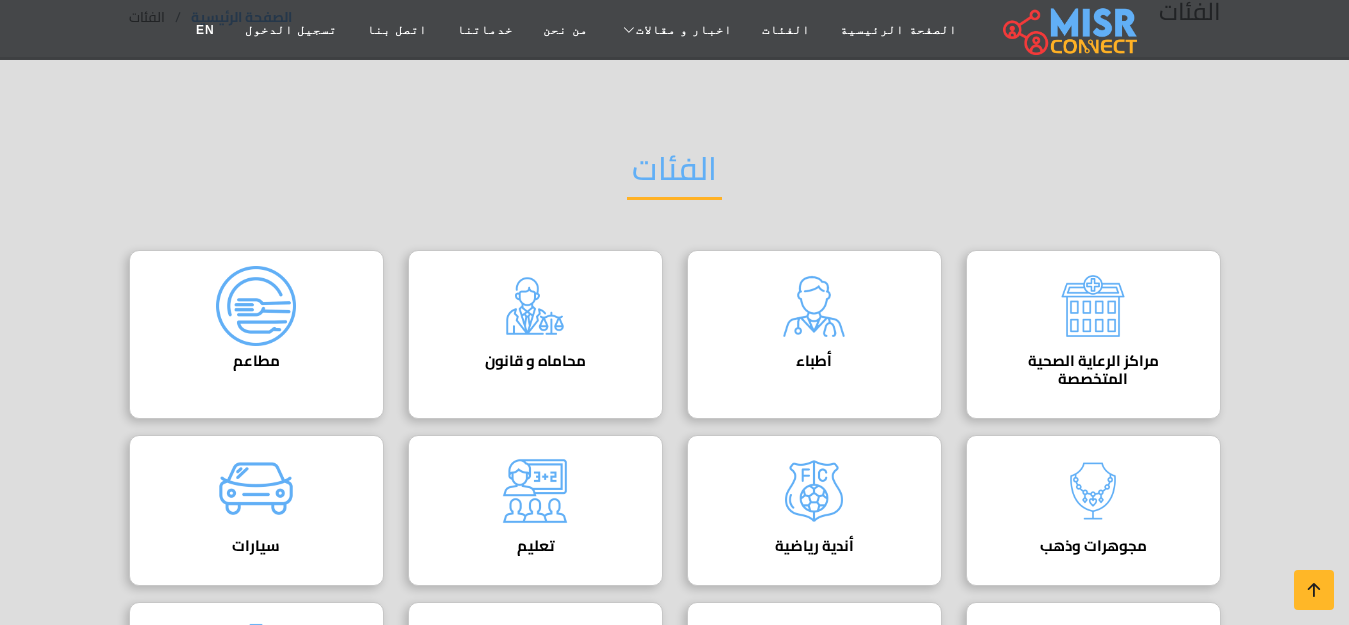scroll, scrollTop: 100, scrollLeft: 0, axis: vertical 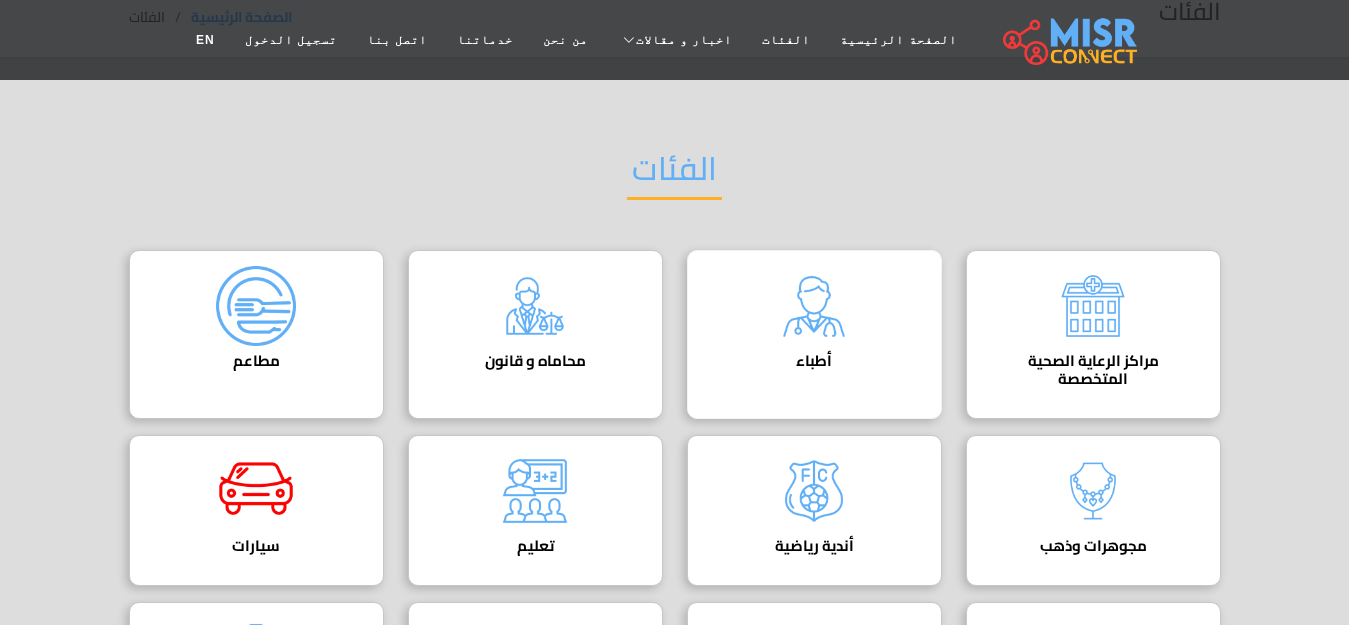 click at bounding box center (814, 306) 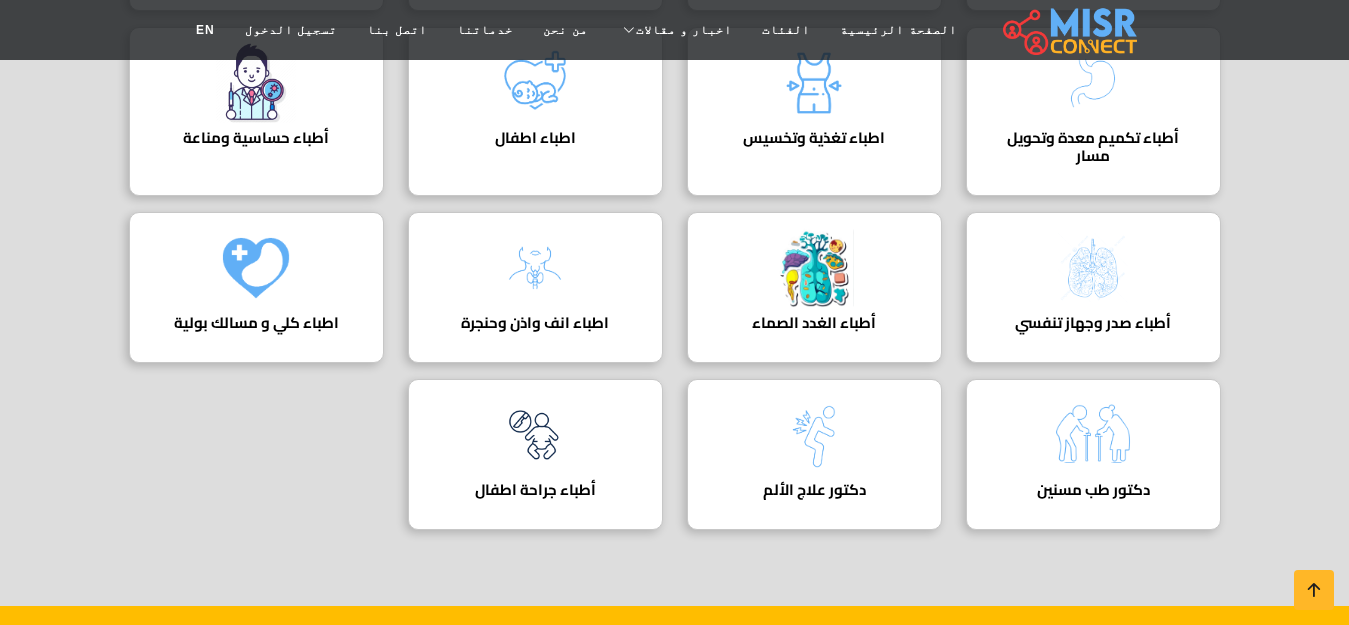 scroll, scrollTop: 1800, scrollLeft: 0, axis: vertical 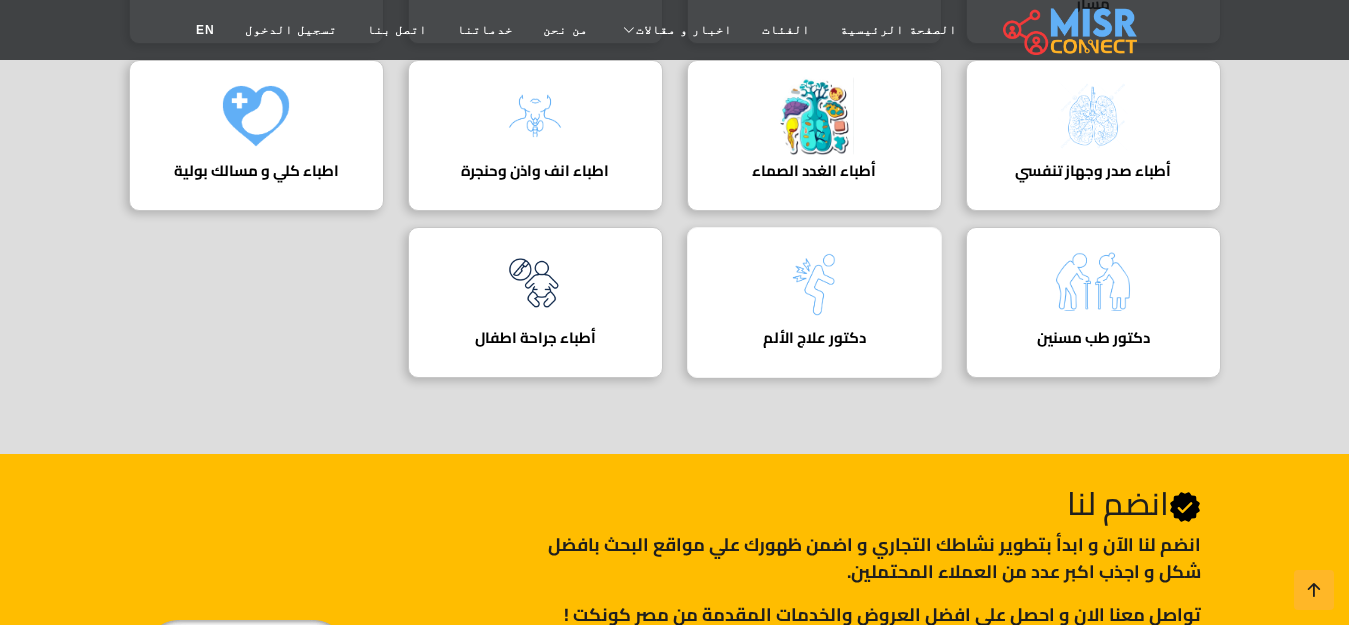 click at bounding box center (814, 283) 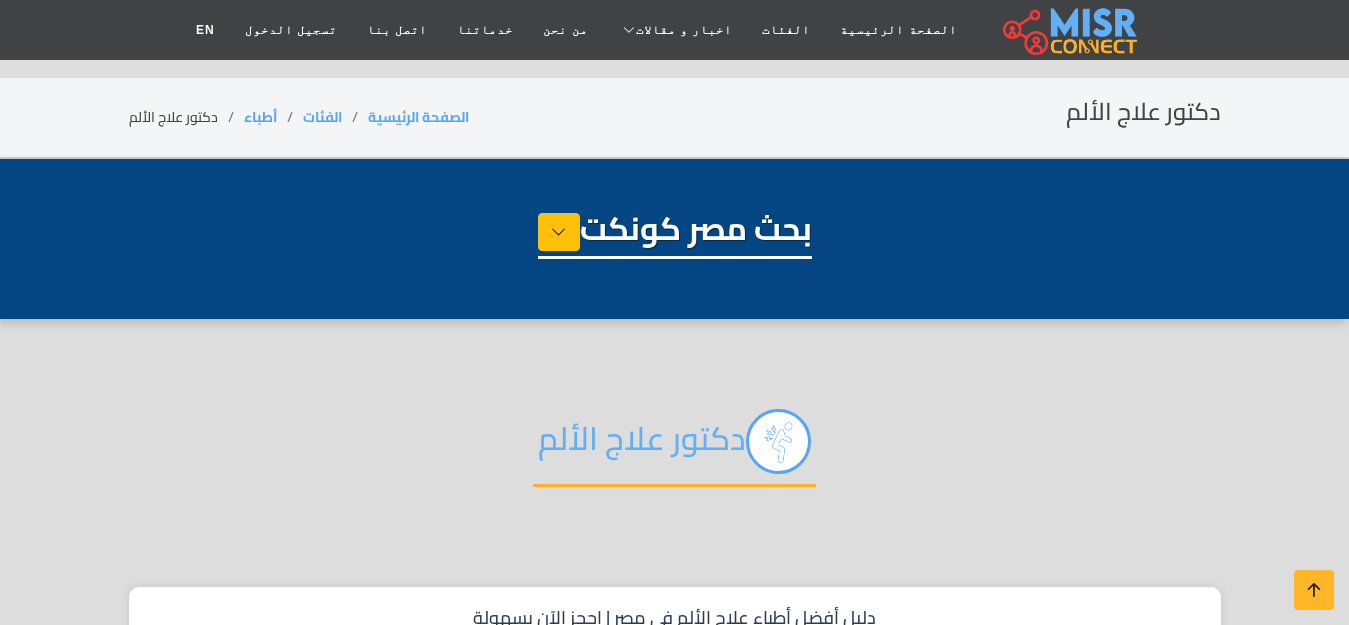 select on "*****" 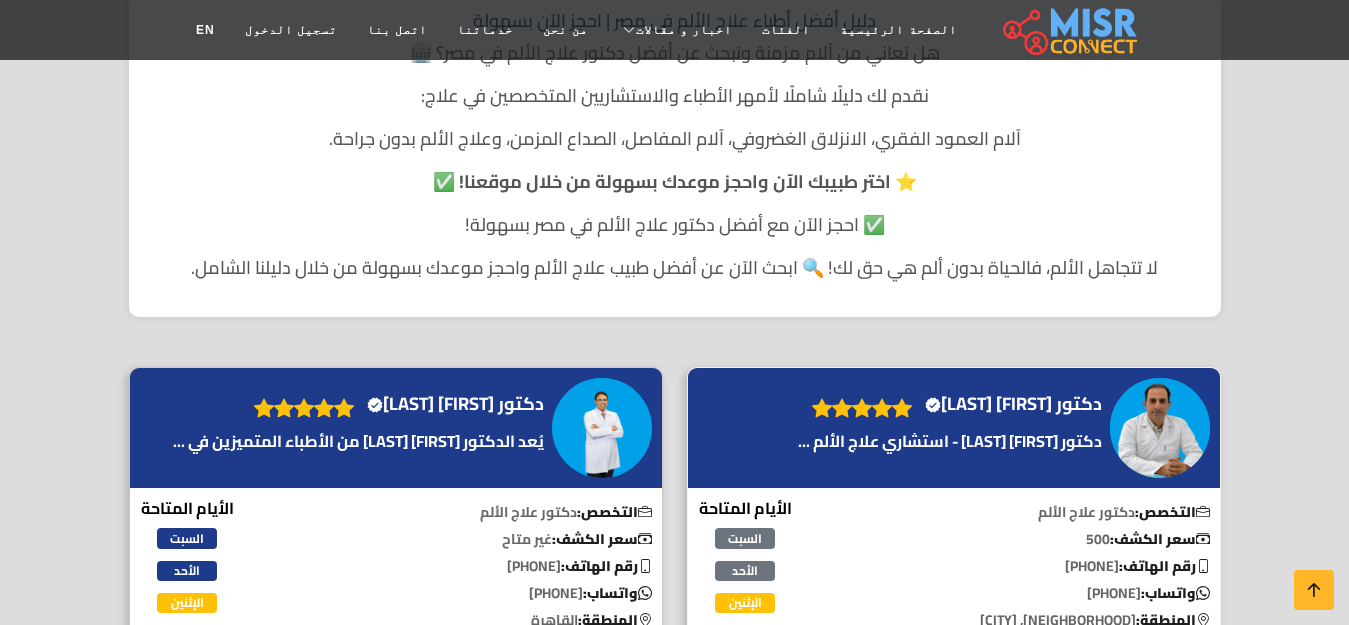 scroll, scrollTop: 700, scrollLeft: 0, axis: vertical 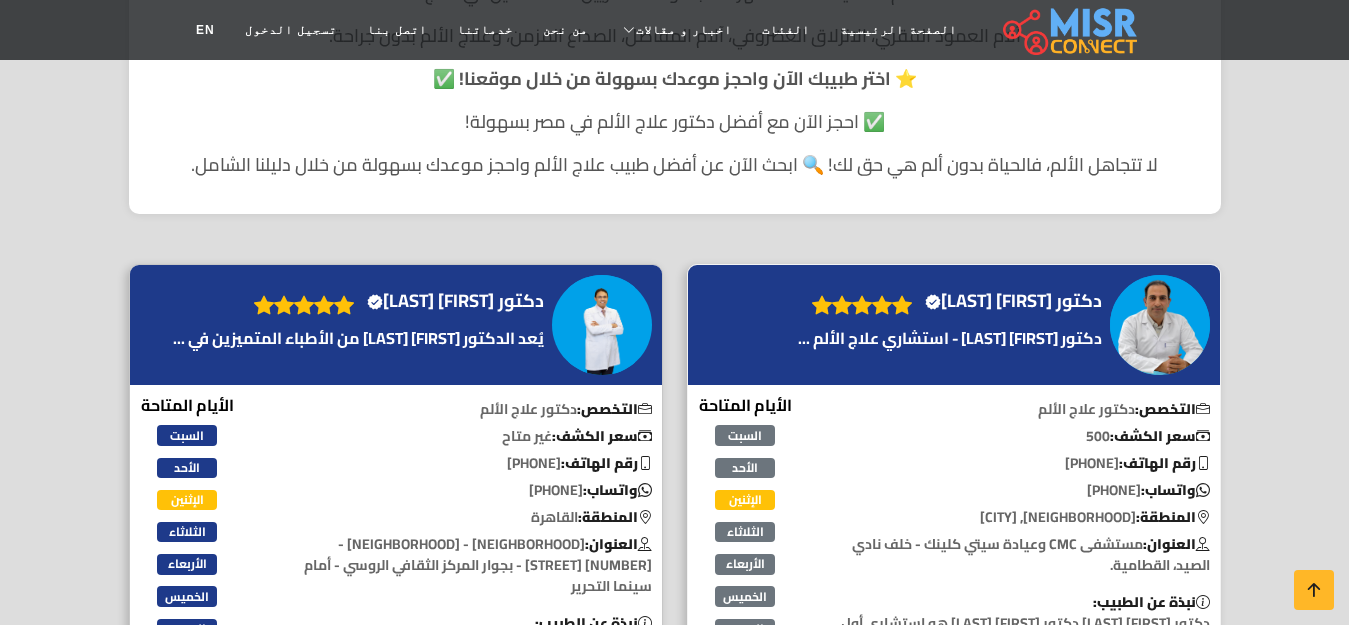 click on "دكتور عمرو عبد اللطيف
Verified account" at bounding box center (1013, 301) 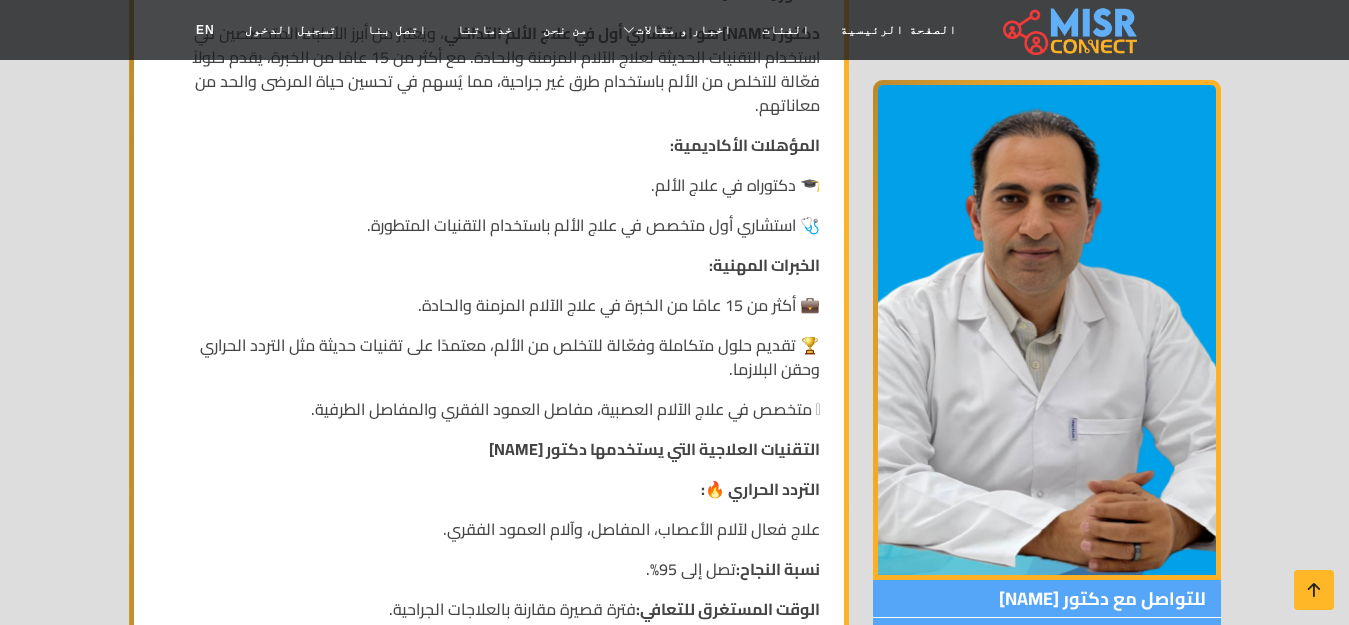scroll, scrollTop: 1100, scrollLeft: 0, axis: vertical 